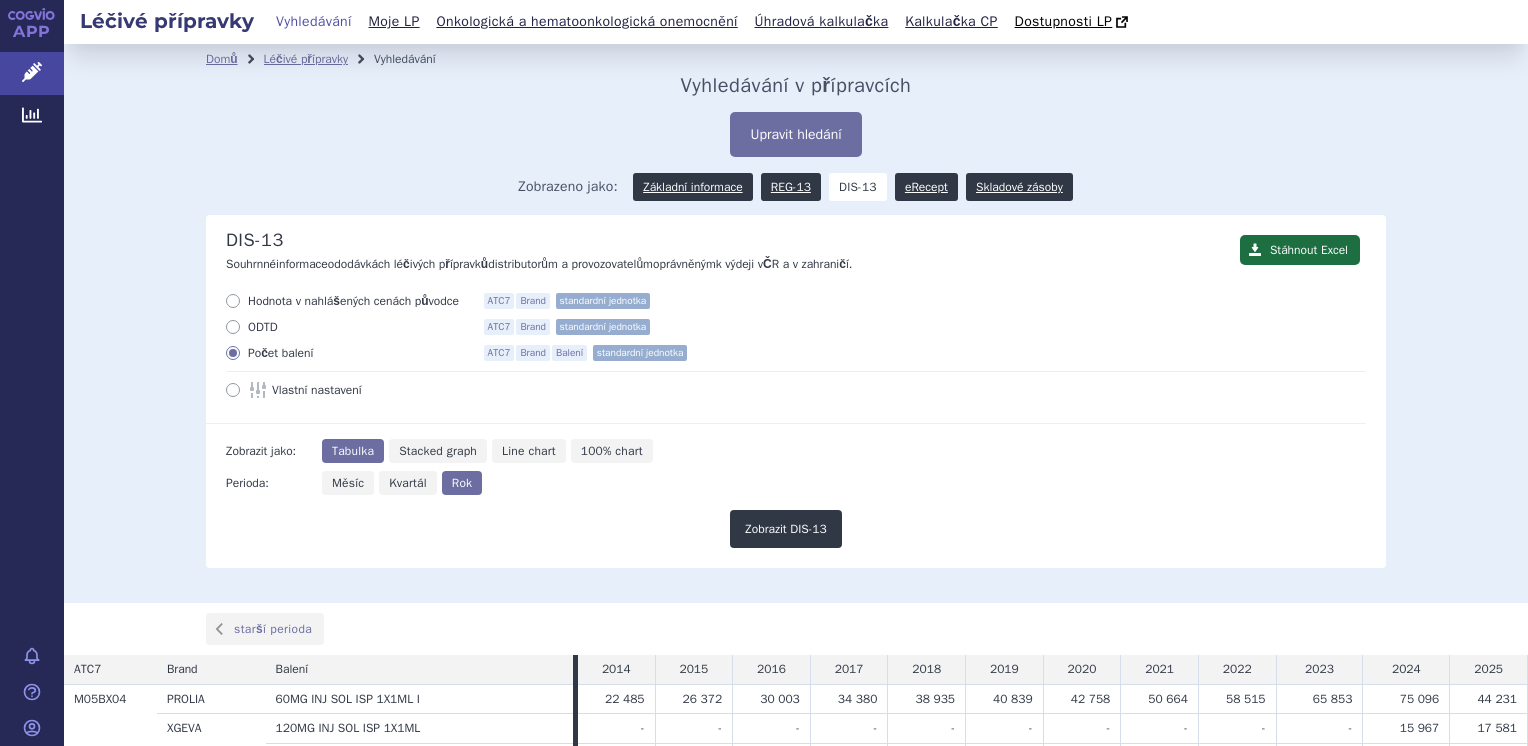 scroll, scrollTop: 0, scrollLeft: 0, axis: both 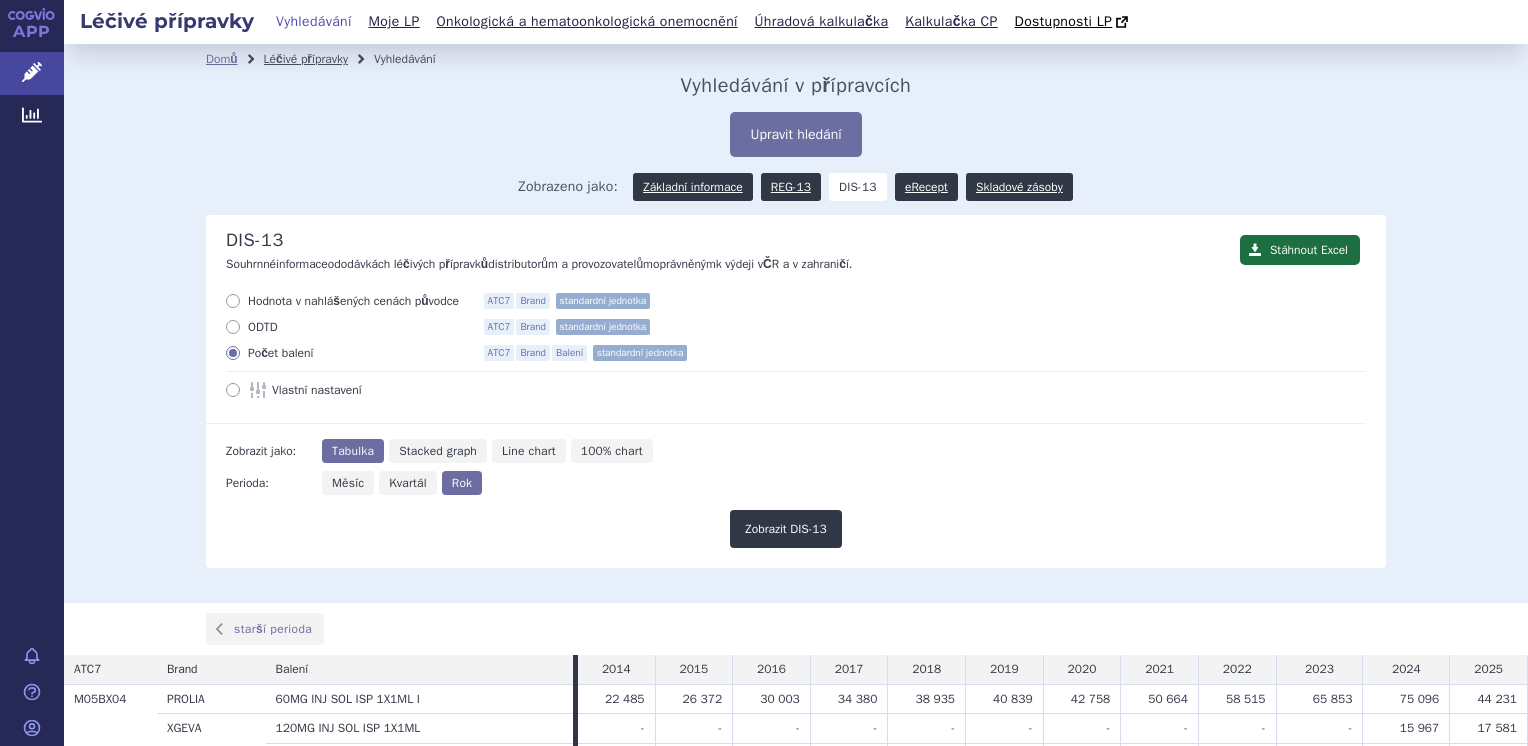 click on "Léčivé přípravky" at bounding box center (306, 59) 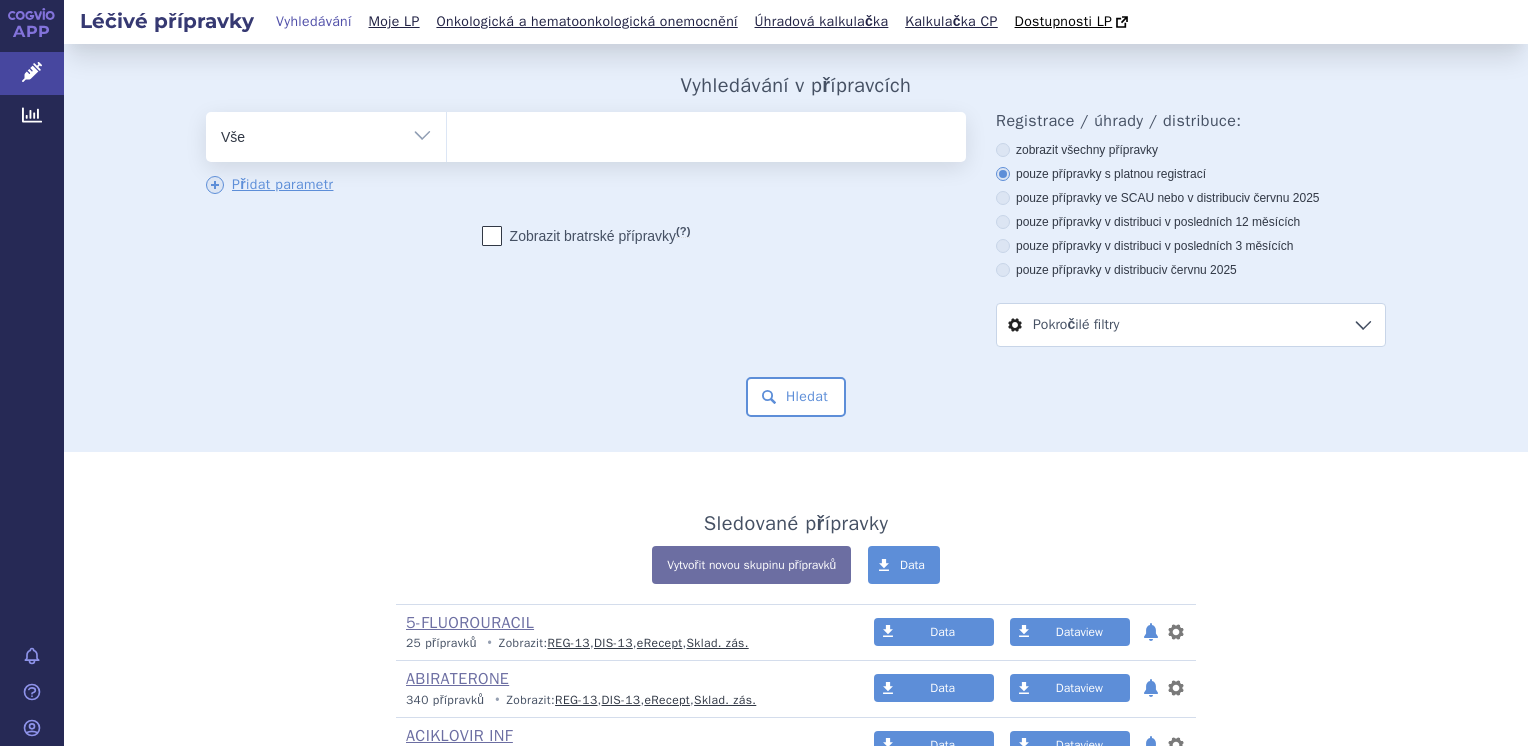scroll, scrollTop: 0, scrollLeft: 0, axis: both 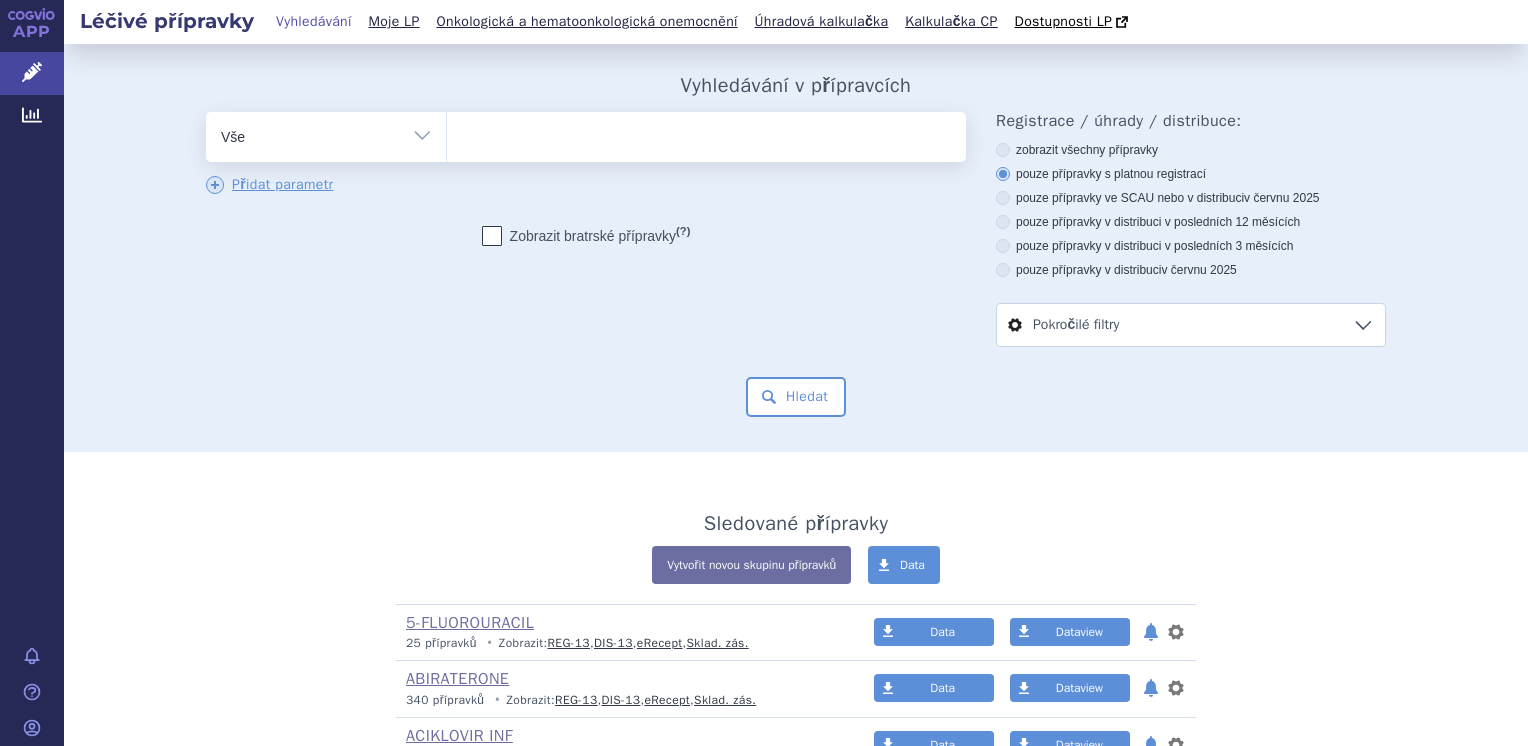 click on "Vše
Přípravek/SUKL kód
MAH
VPOIS
ATC/Aktivní látka
Léková forma
Síla" at bounding box center (326, 134) 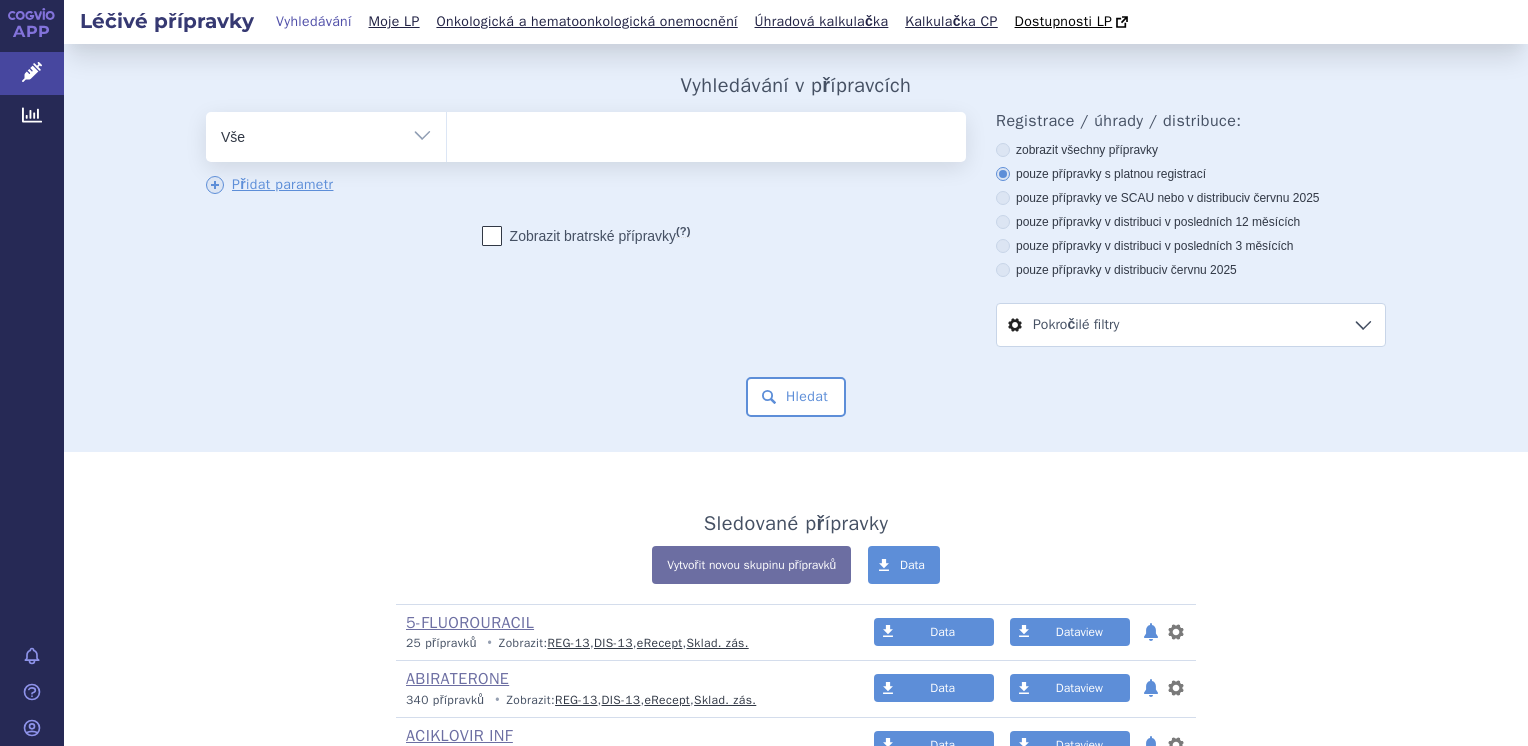 click at bounding box center [706, 133] 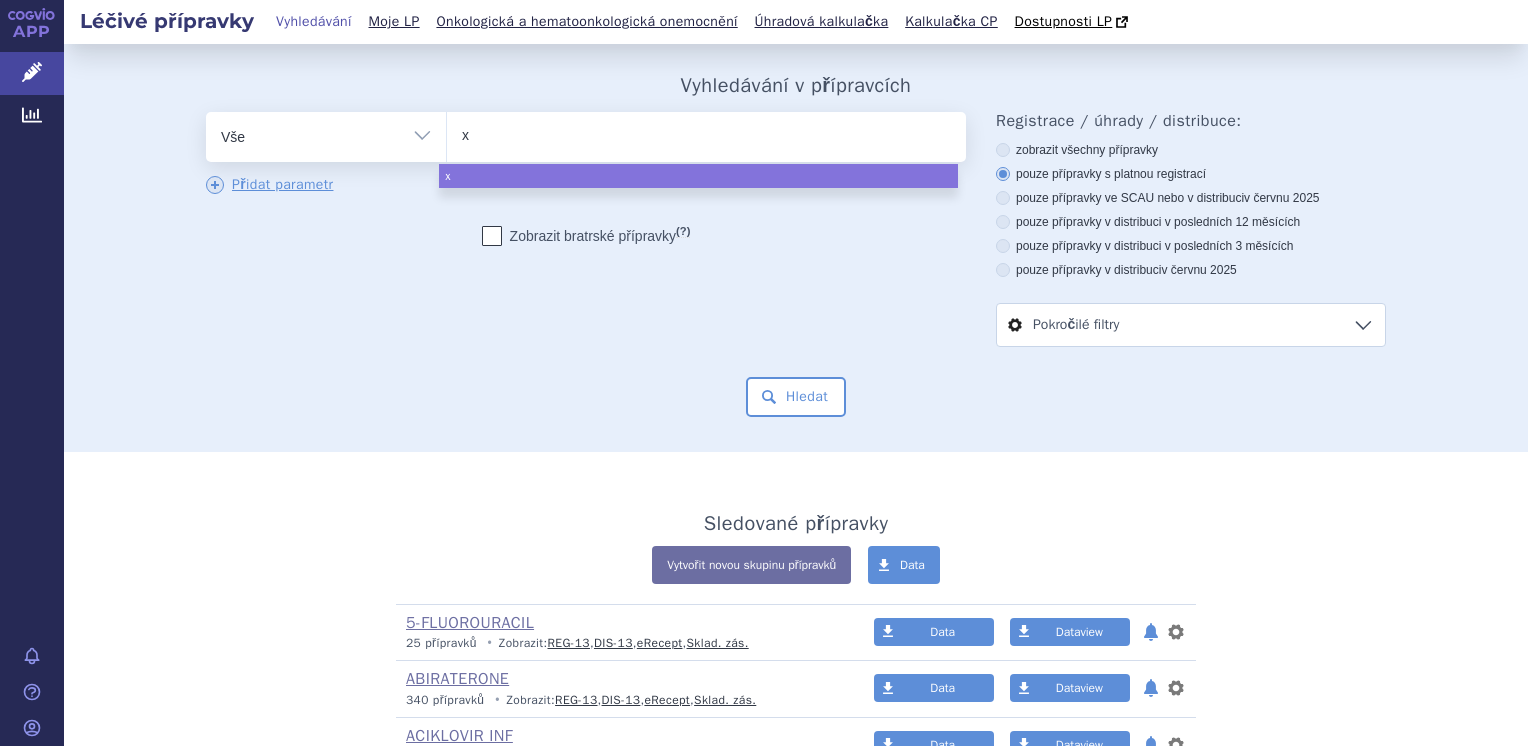 type on "xg" 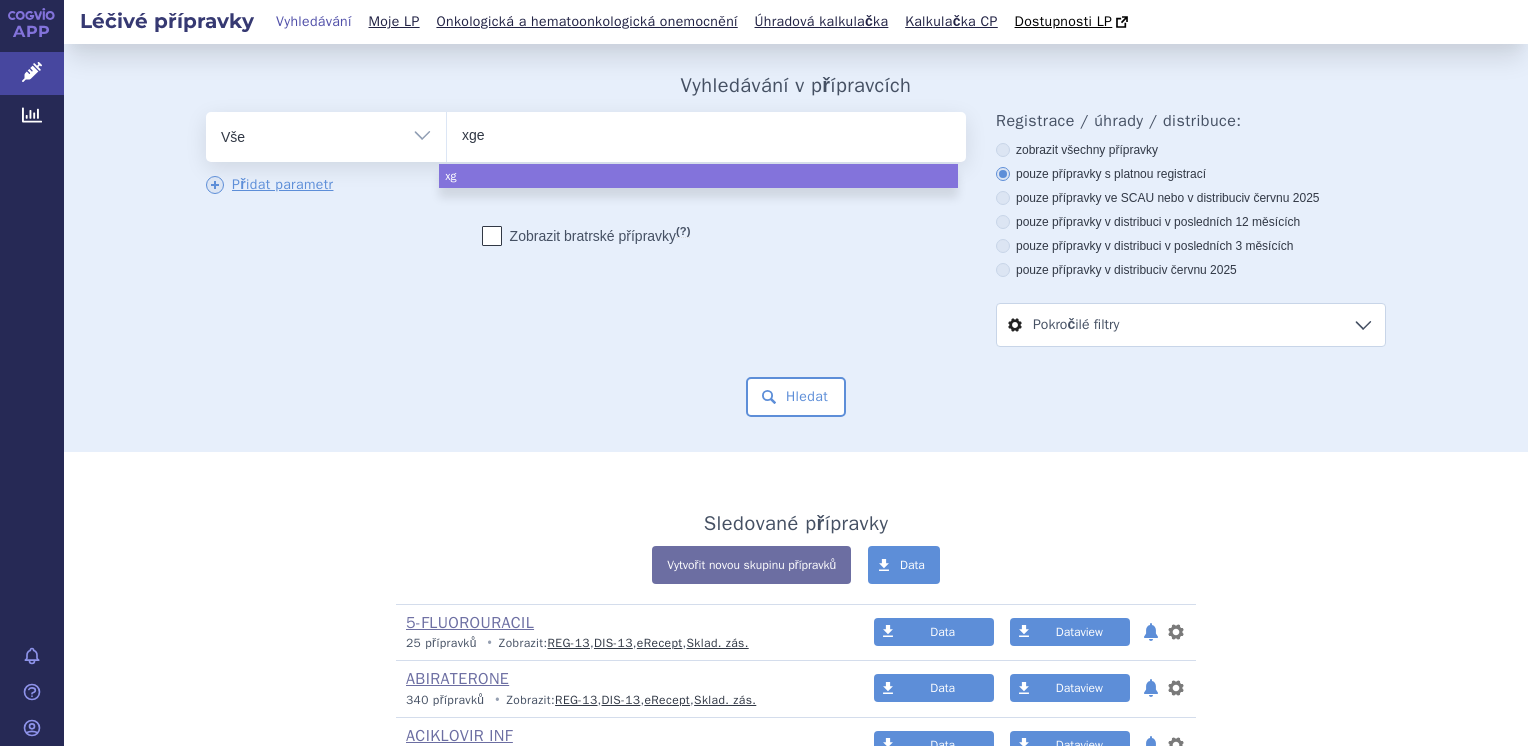 type on "xgev" 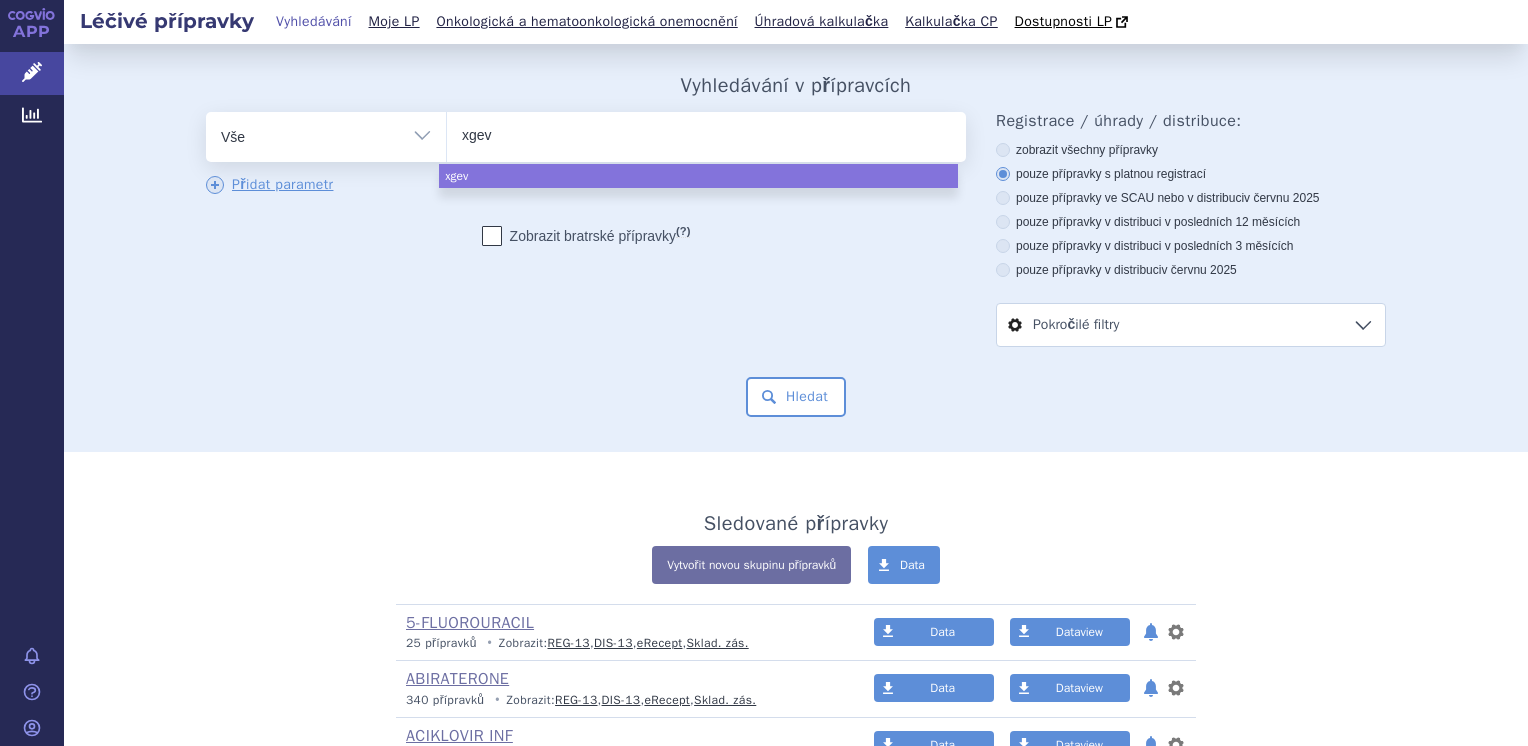 type on "xgeva" 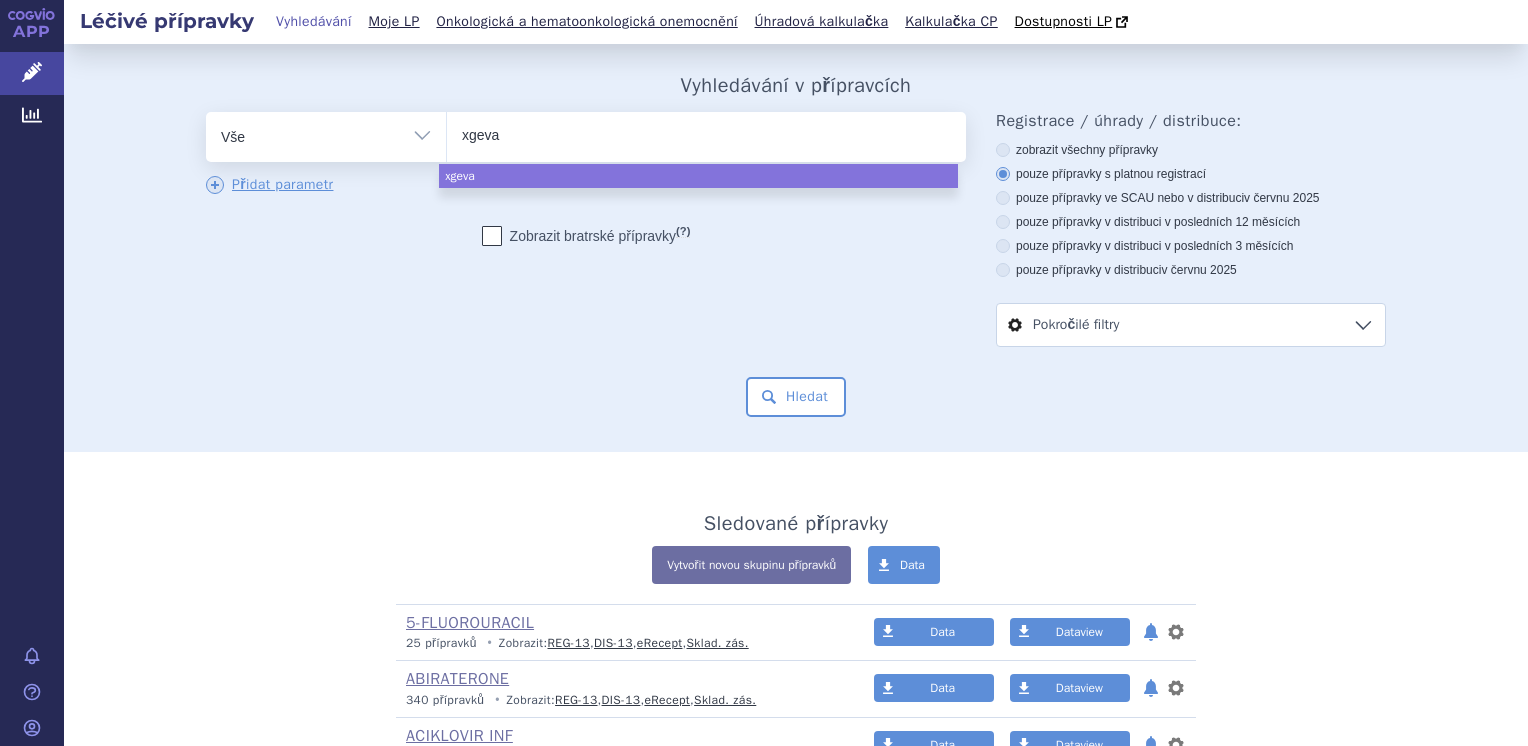 select on "xgeva" 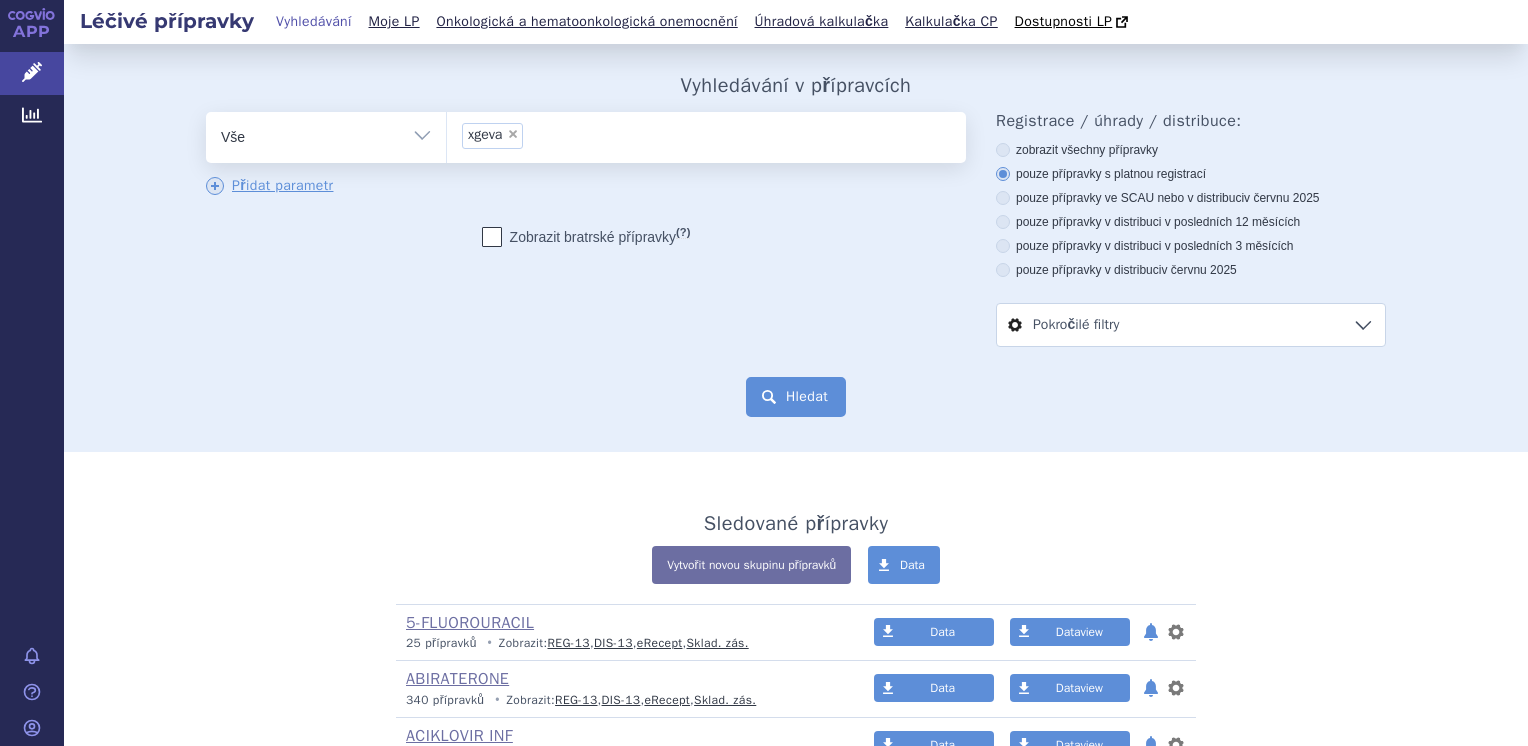 click on "Hledat" at bounding box center [796, 397] 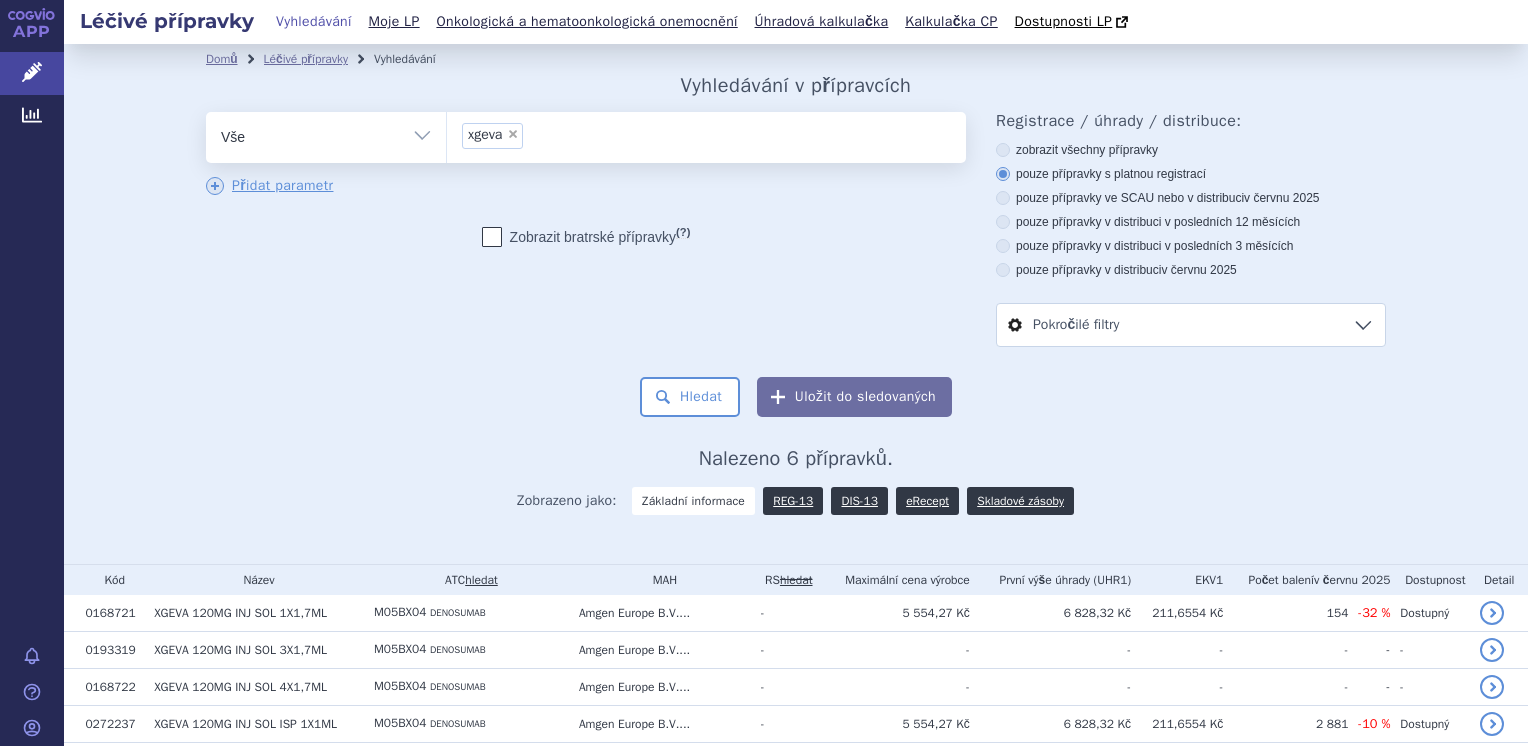 scroll, scrollTop: 0, scrollLeft: 0, axis: both 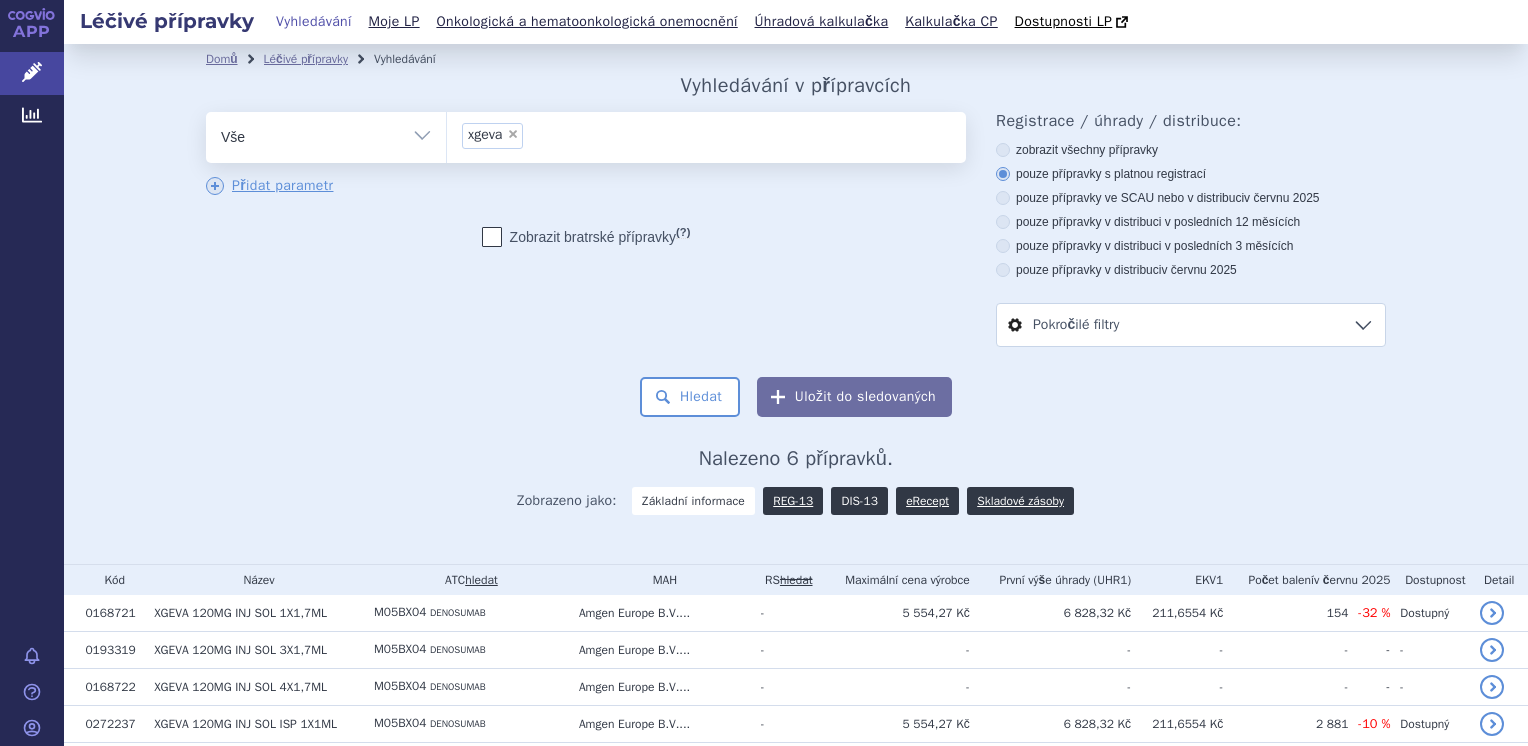 click on "DIS-13" at bounding box center (859, 501) 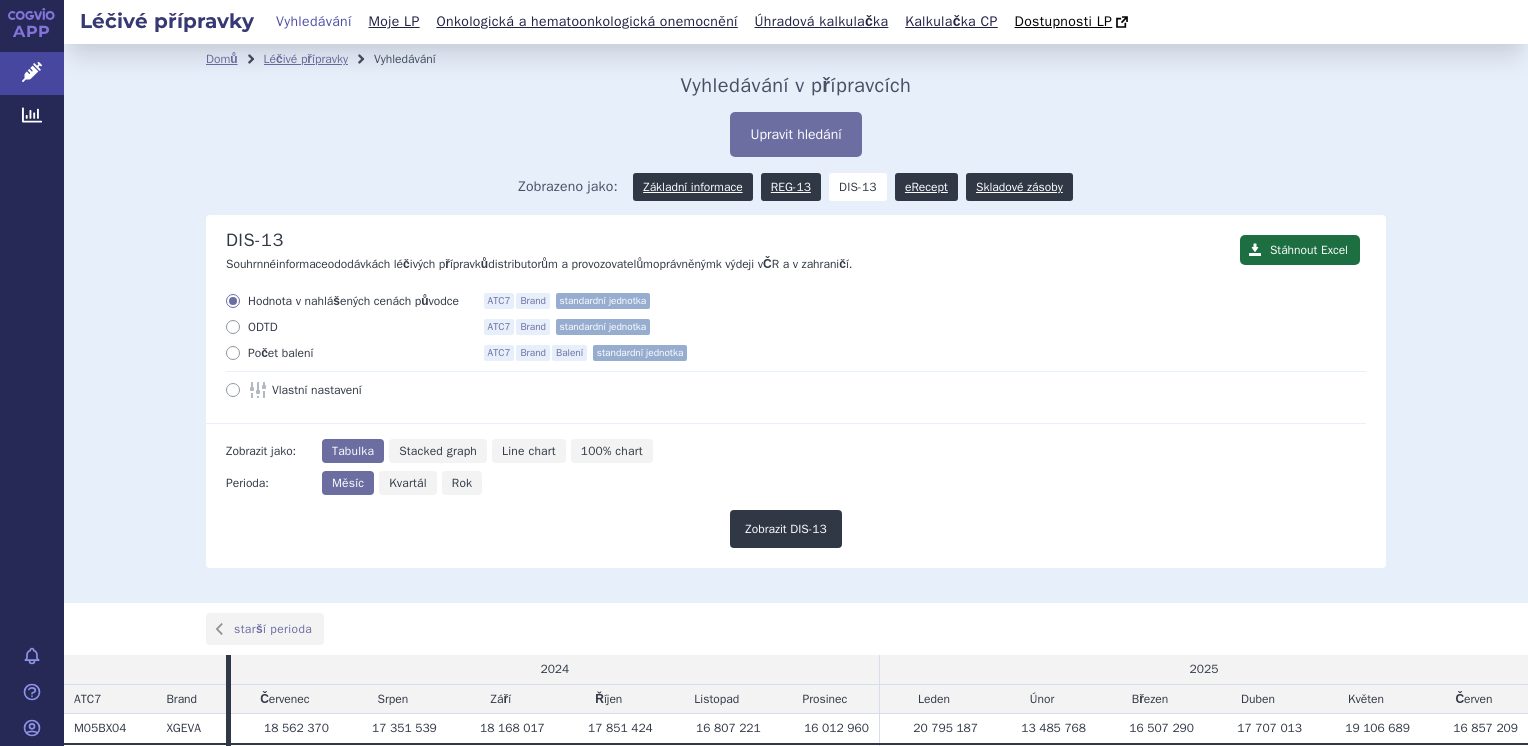 scroll, scrollTop: 0, scrollLeft: 0, axis: both 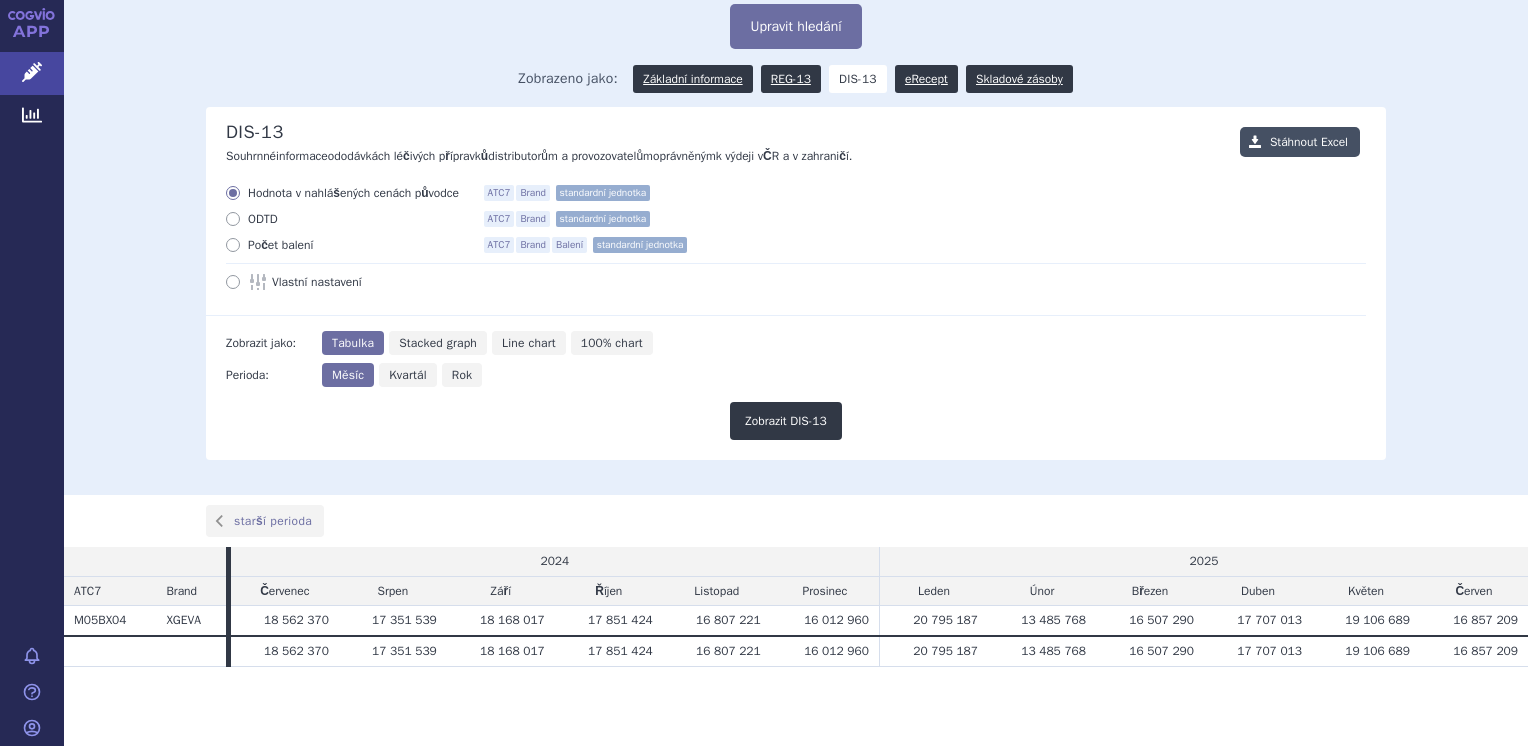 click on "Stáhnout Excel" at bounding box center [1300, 142] 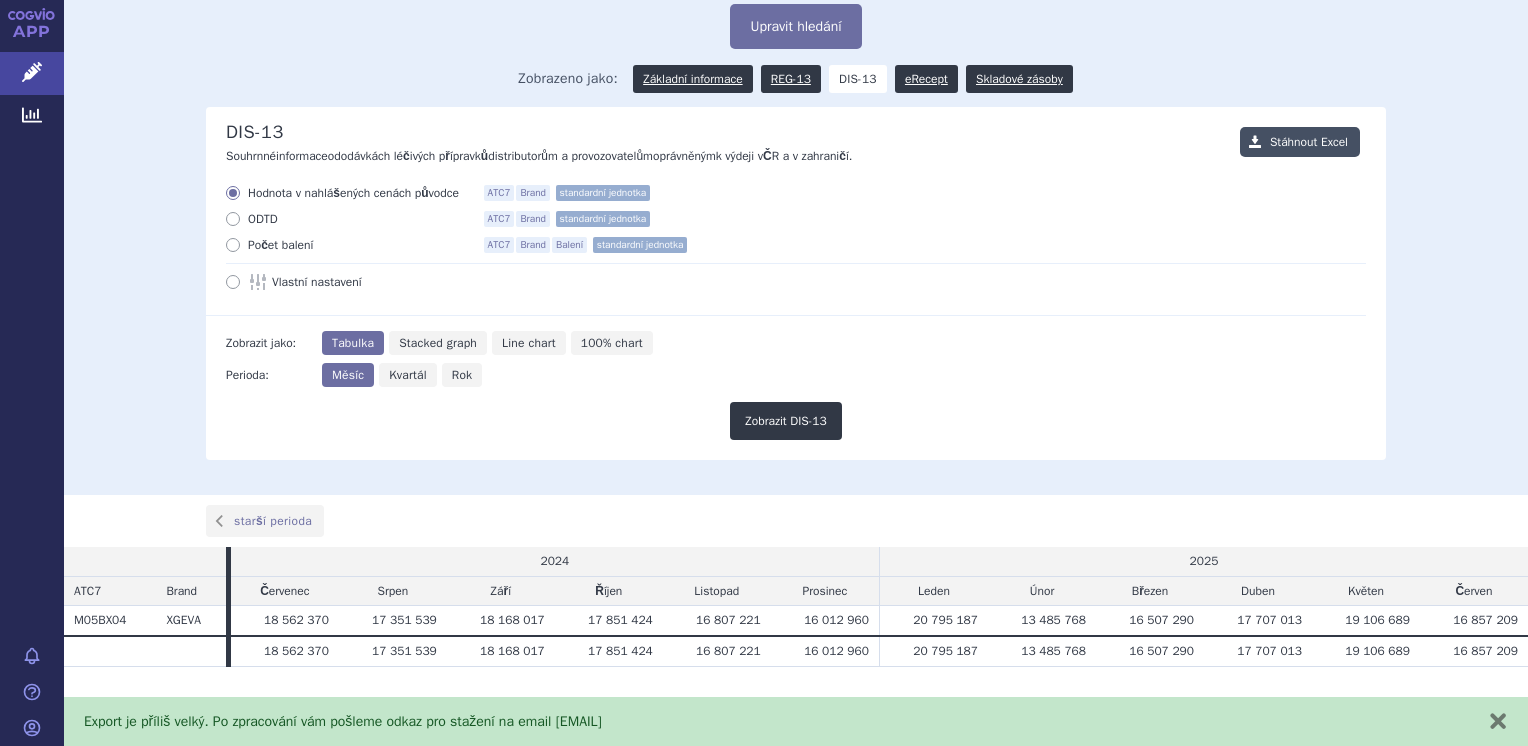 click on "Stáhnout Excel" at bounding box center [1300, 142] 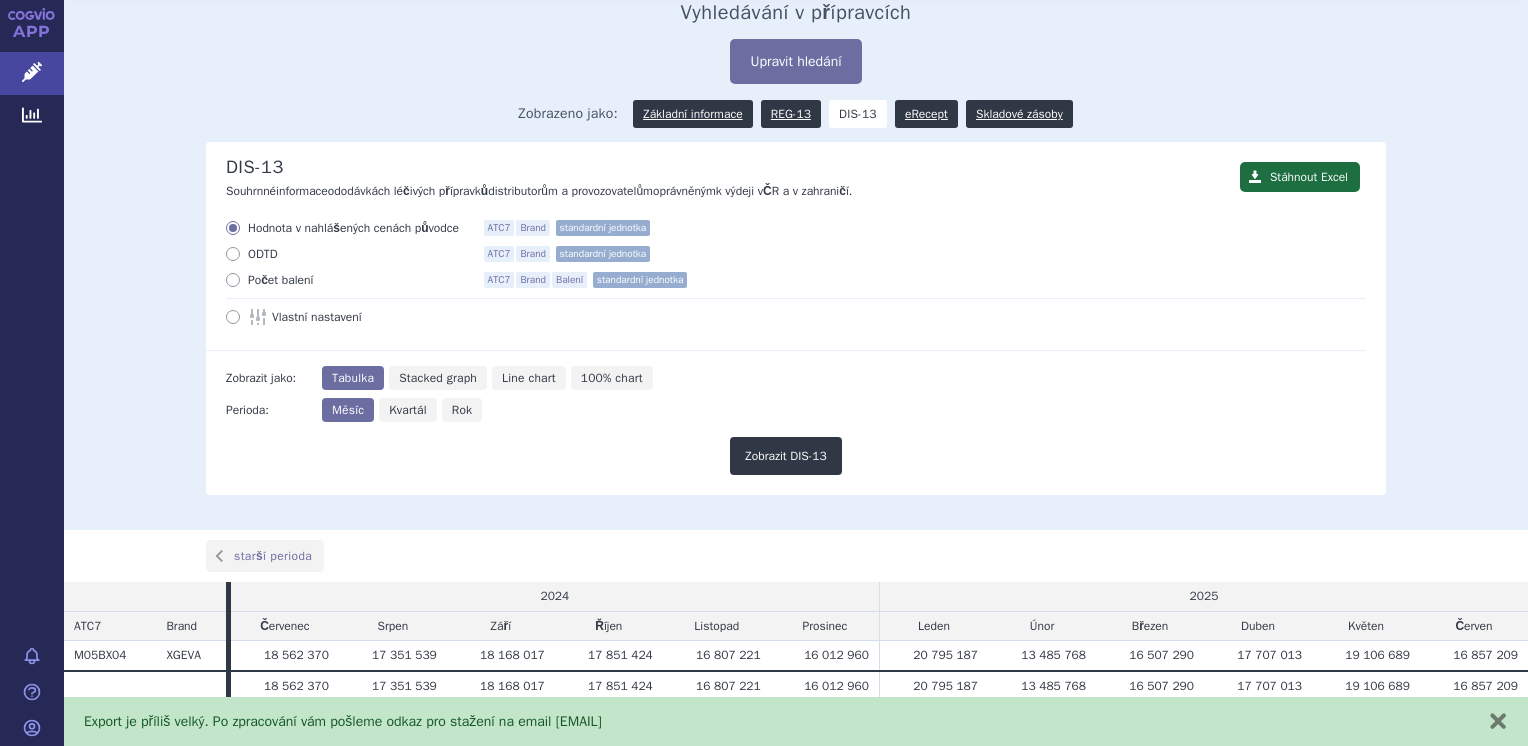 scroll, scrollTop: 108, scrollLeft: 0, axis: vertical 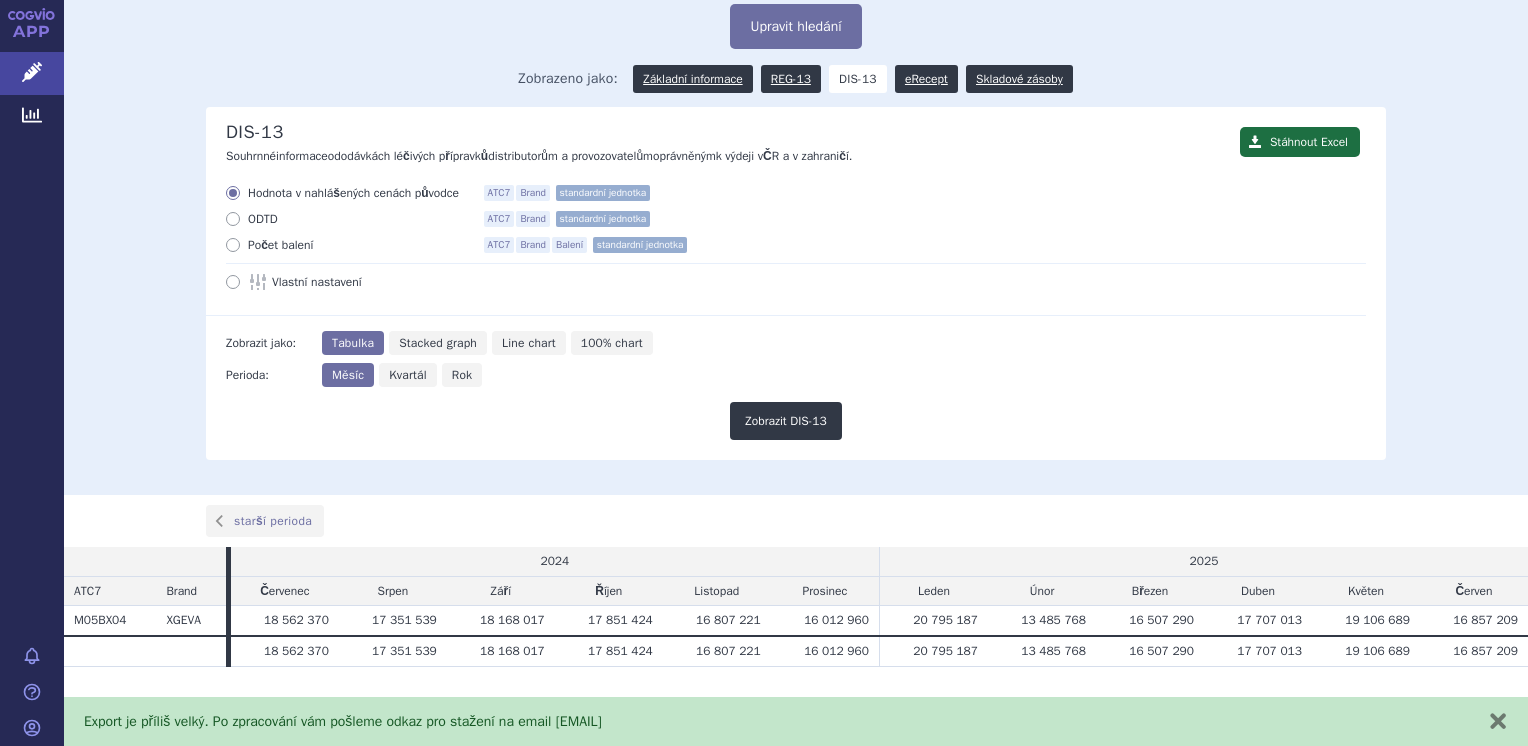 click on "Rok" at bounding box center (462, 375) 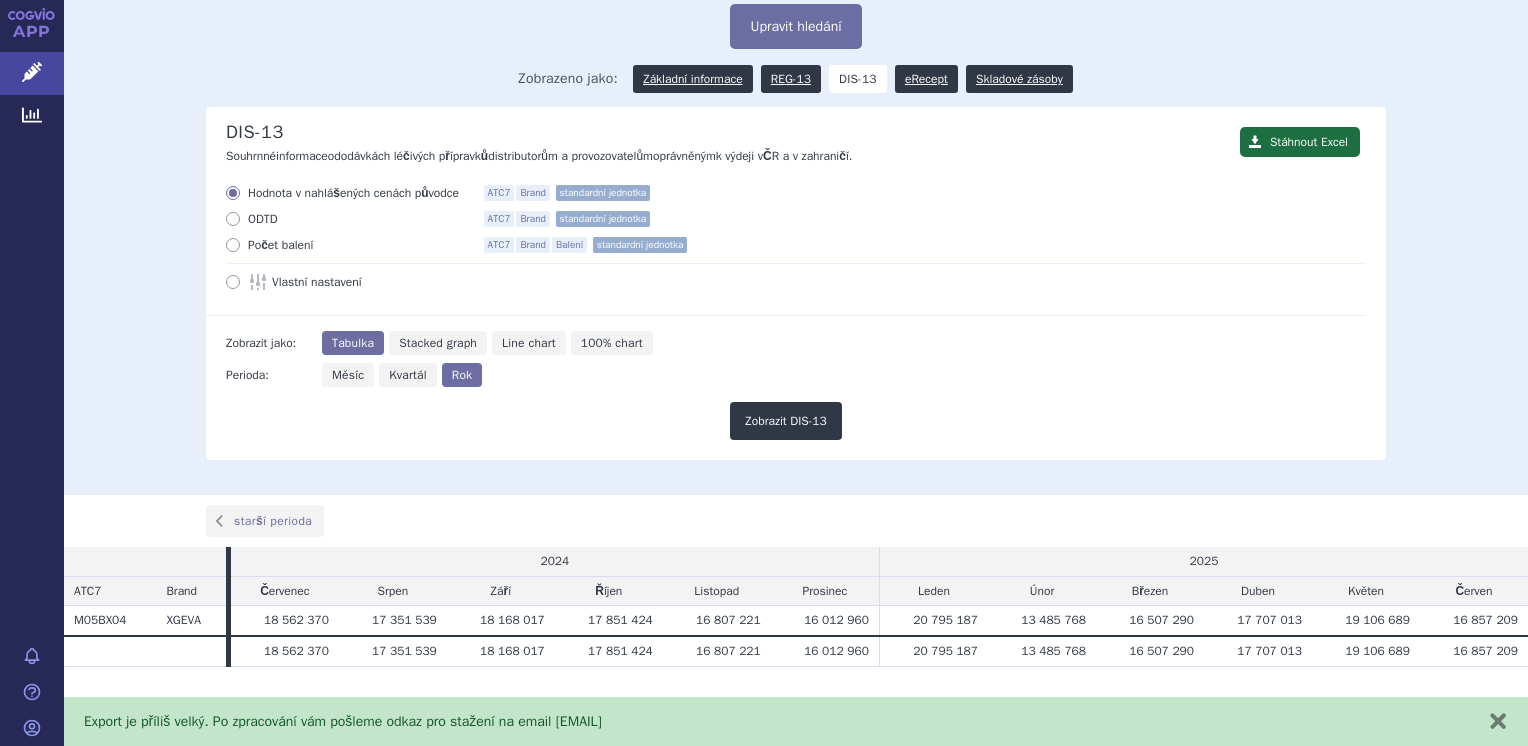 click at bounding box center (233, 245) 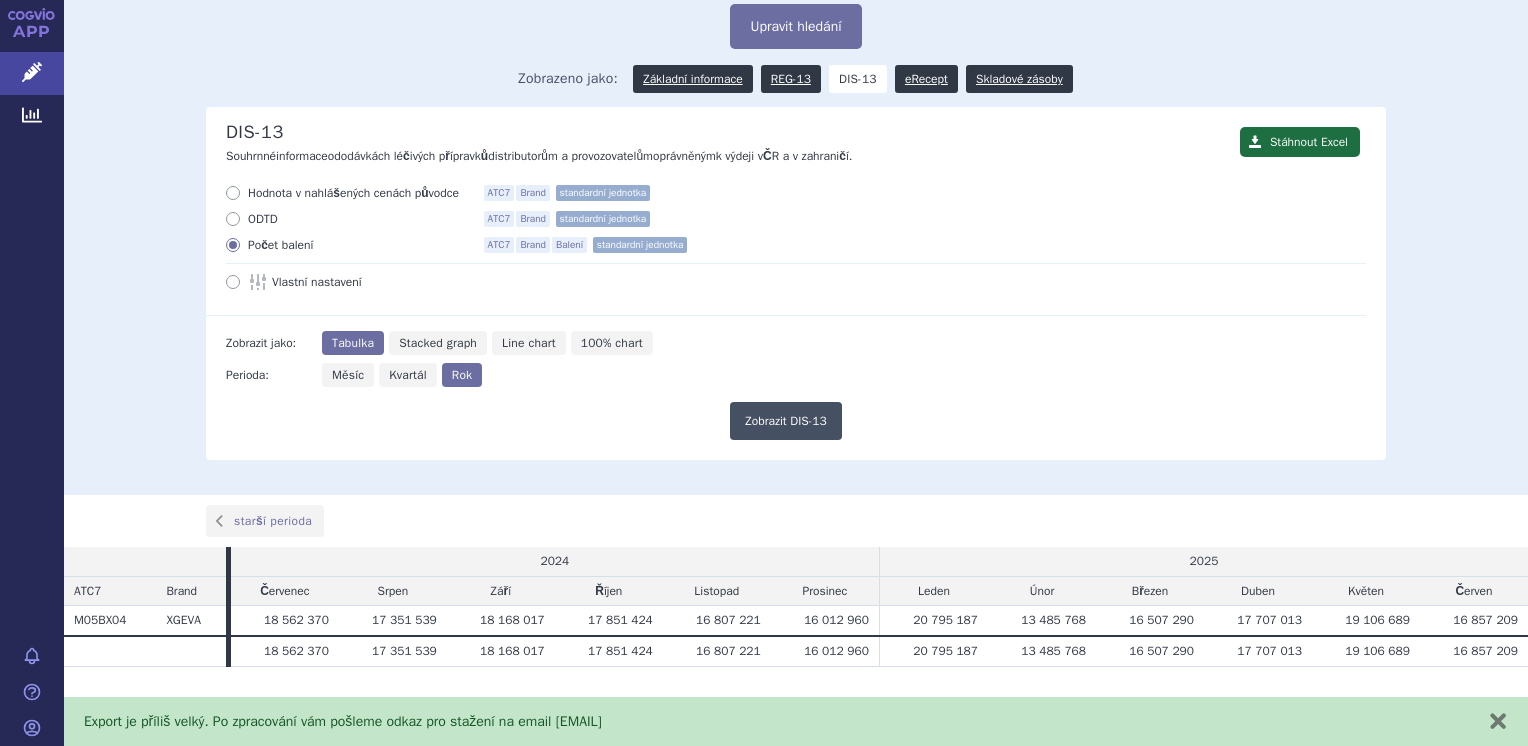 click on "Zobrazit DIS-13" at bounding box center (786, 421) 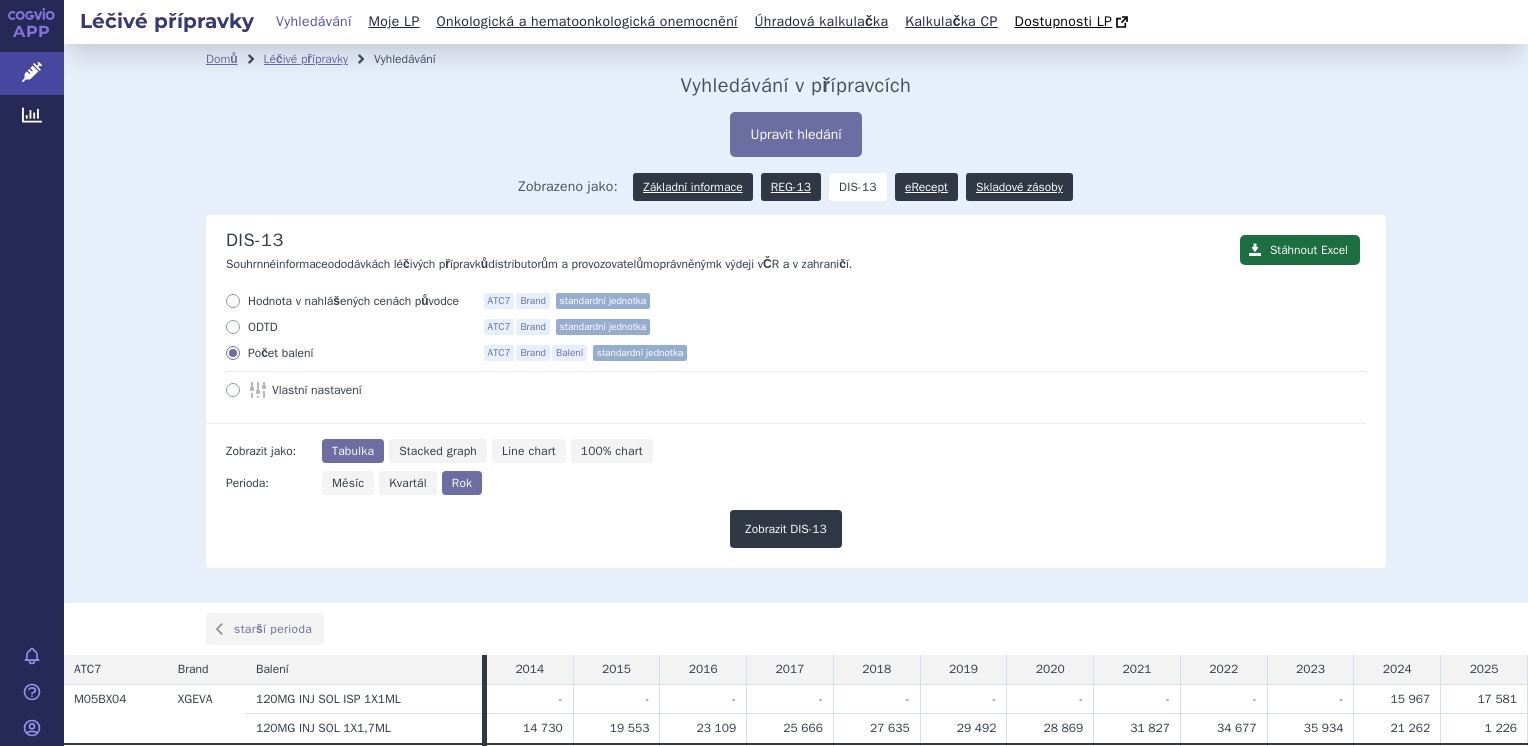 scroll, scrollTop: 0, scrollLeft: 0, axis: both 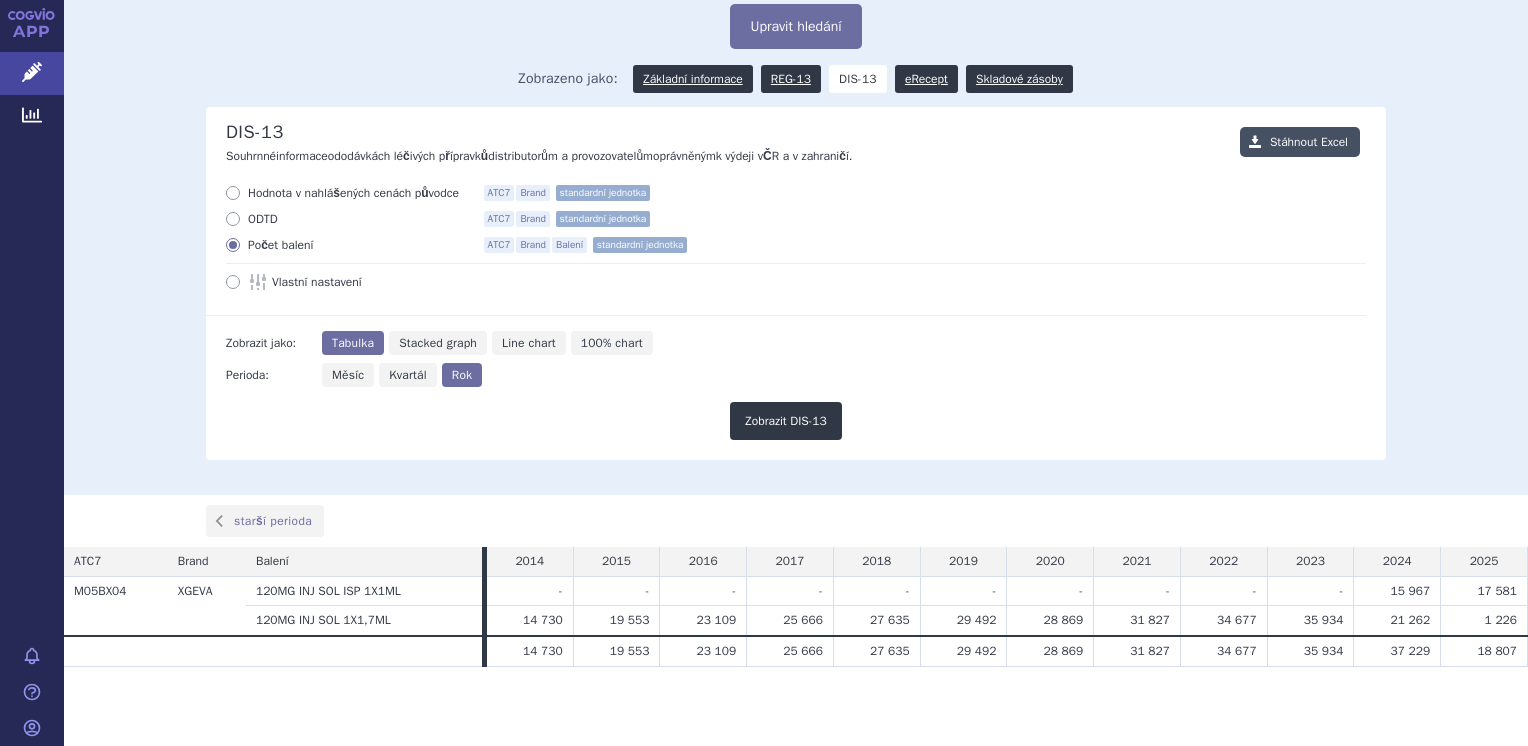 click on "Stáhnout Excel" at bounding box center [1300, 142] 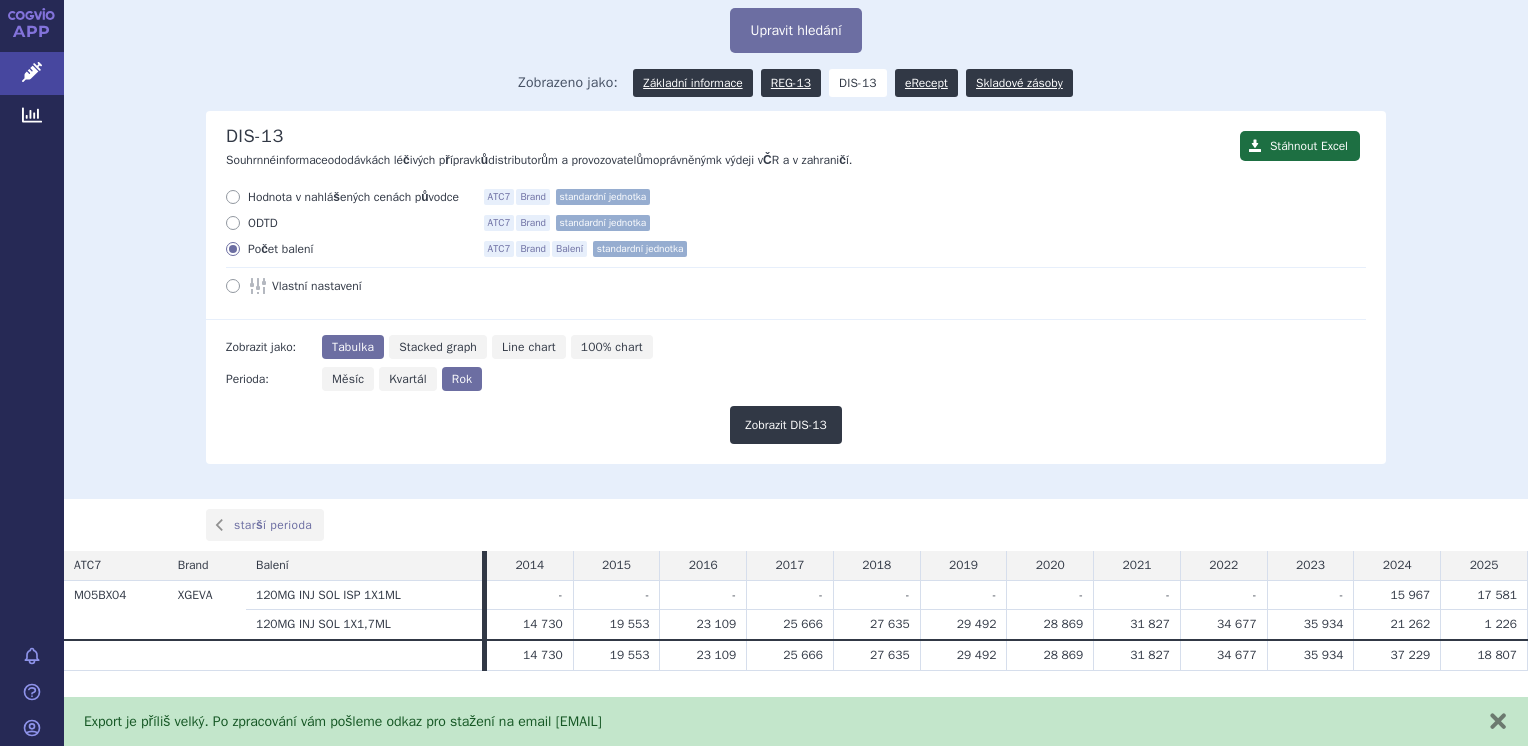 scroll, scrollTop: 108, scrollLeft: 0, axis: vertical 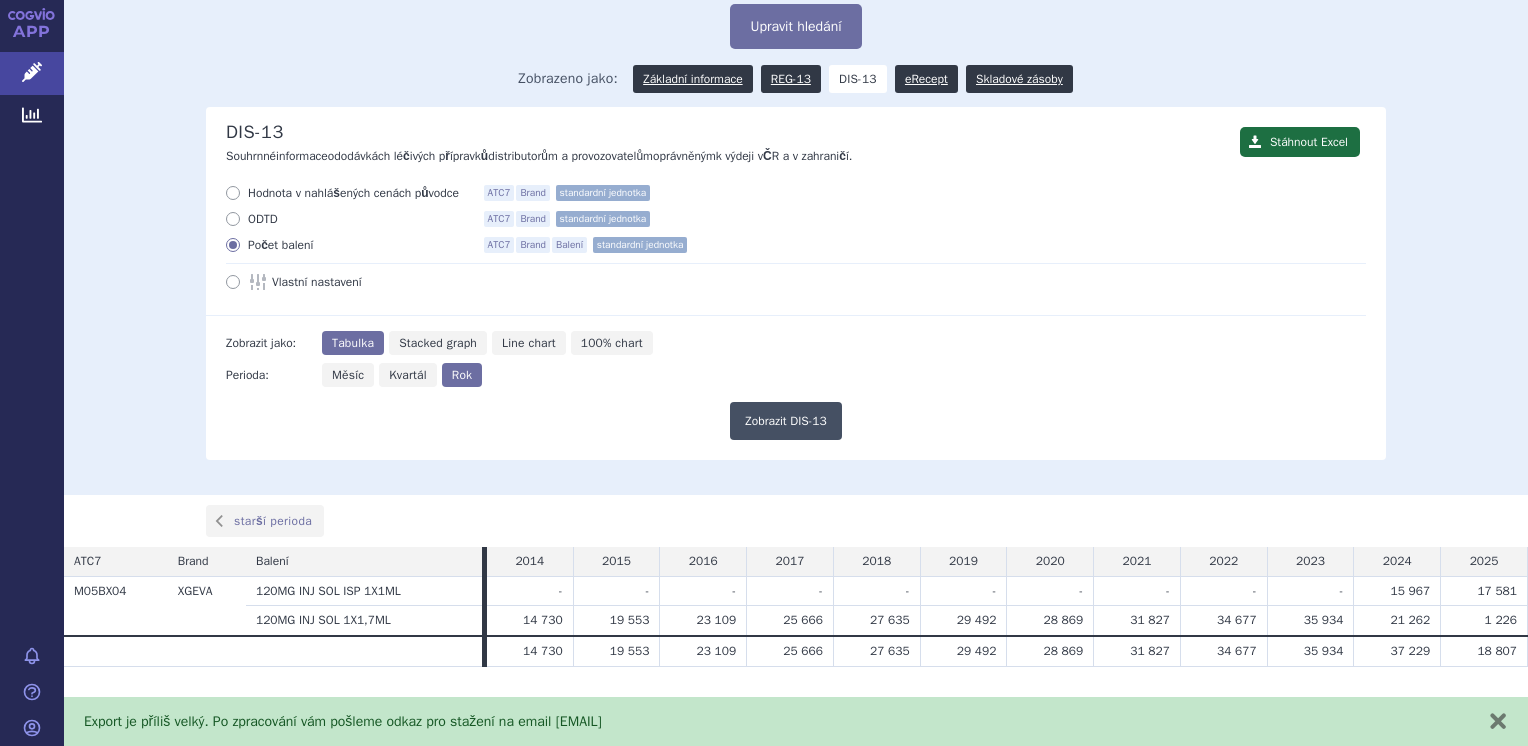 click on "Zobrazit DIS-13" at bounding box center (786, 421) 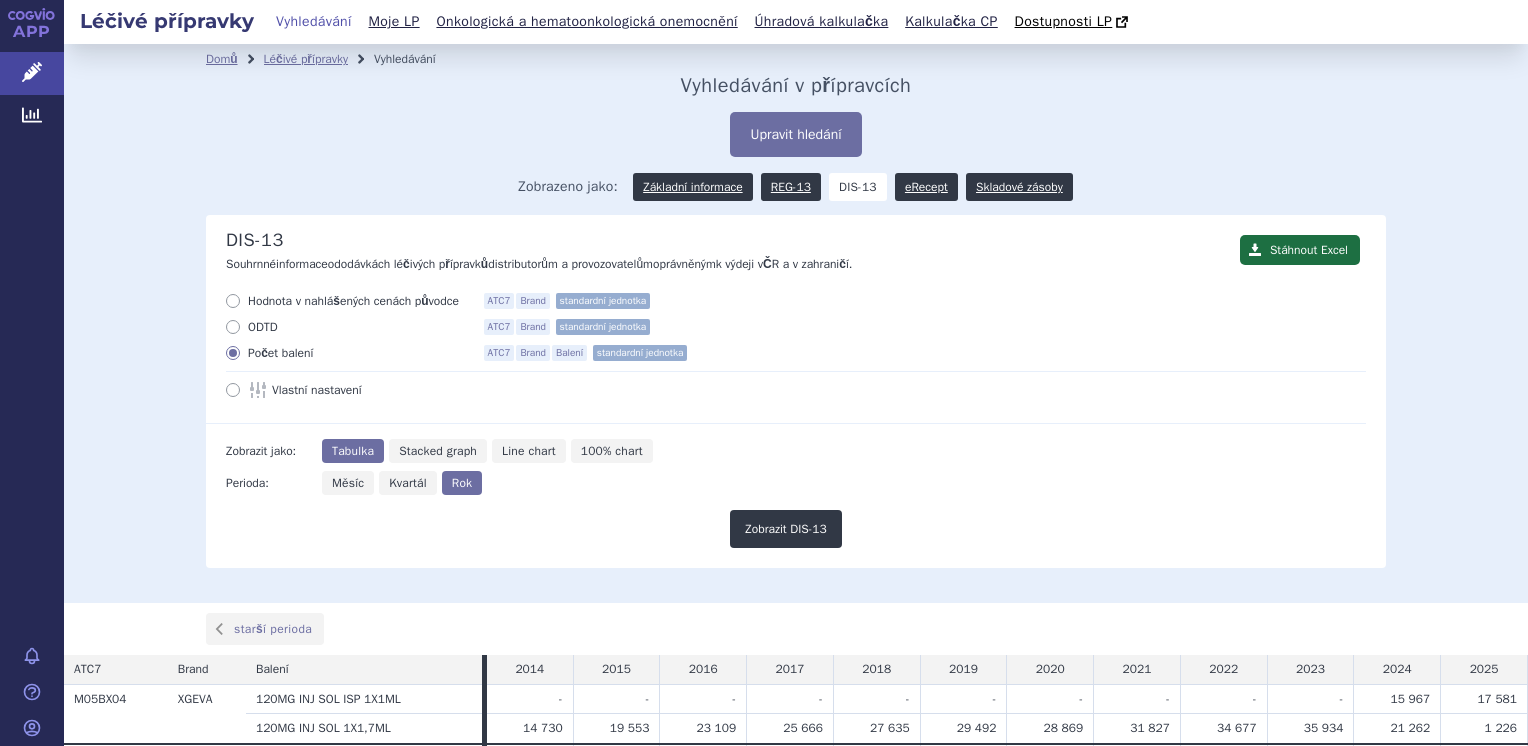 scroll, scrollTop: 0, scrollLeft: 0, axis: both 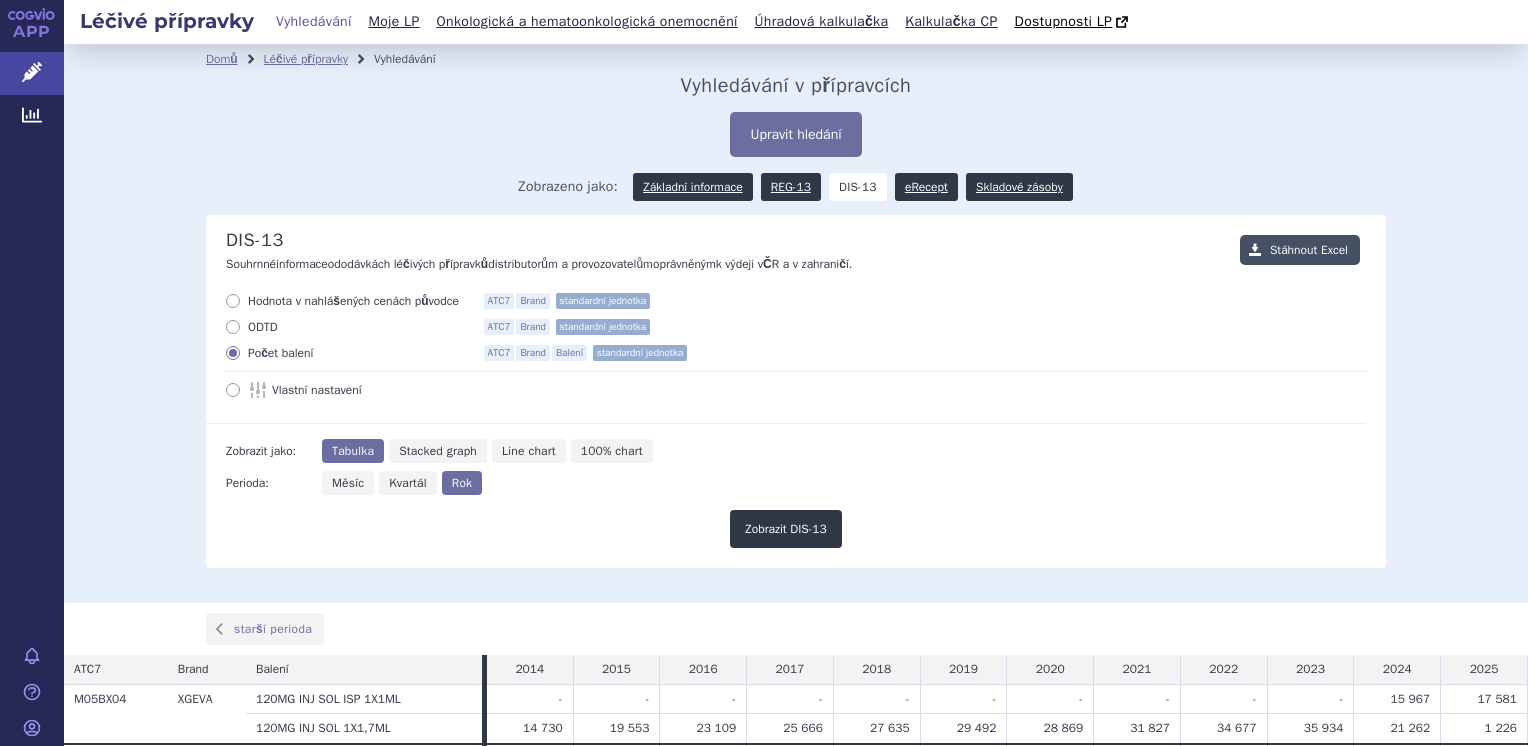 click on "Stáhnout Excel" at bounding box center [1300, 250] 